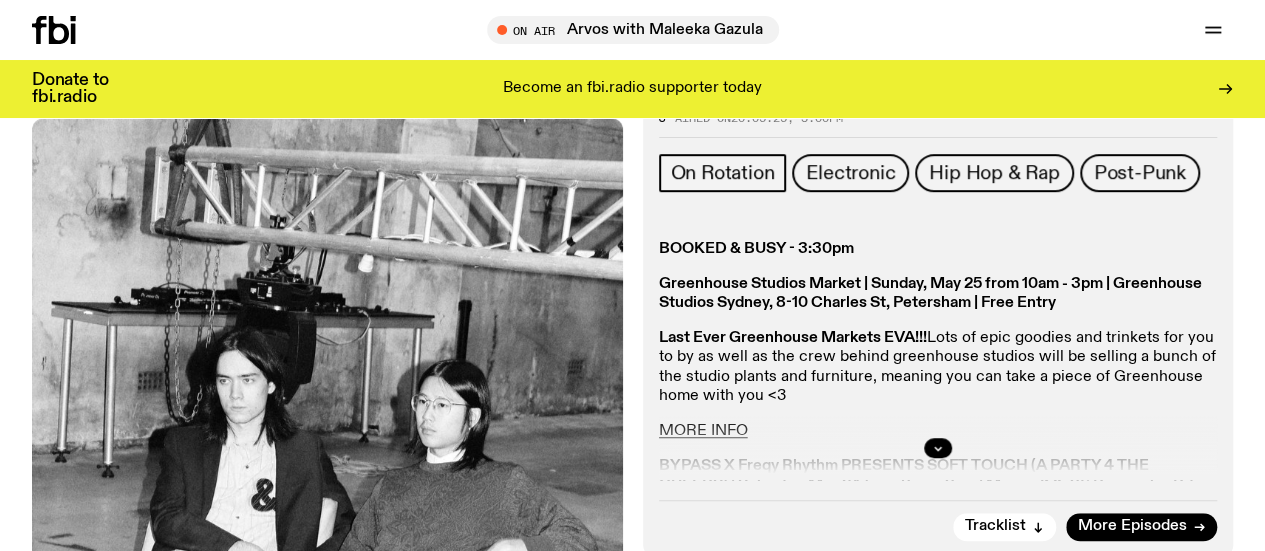 scroll, scrollTop: 588, scrollLeft: 0, axis: vertical 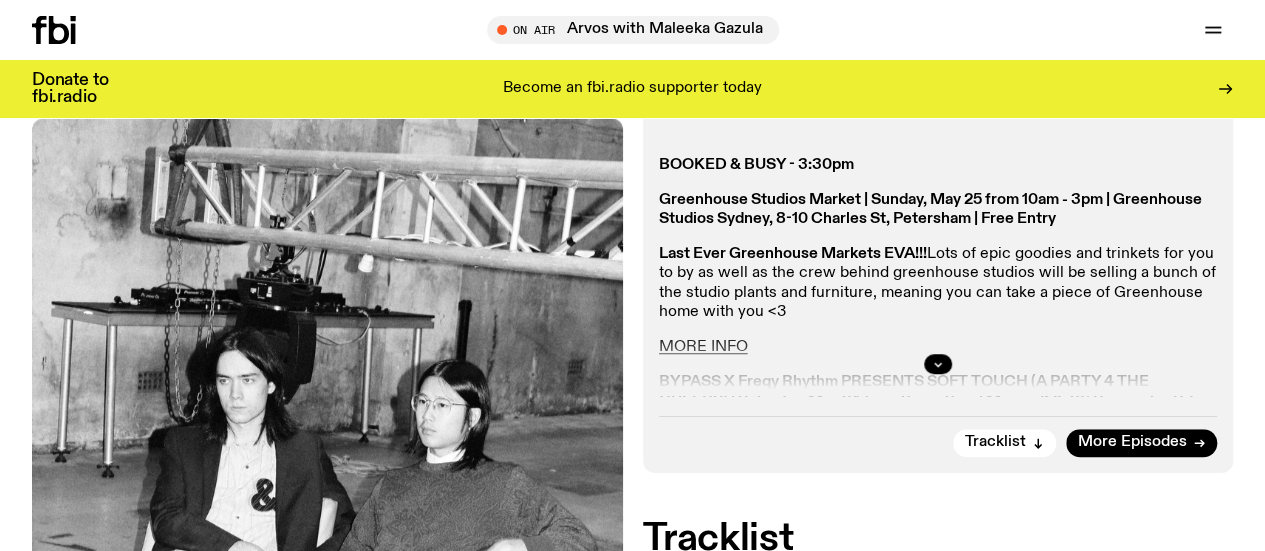 click on "Schedule" at bounding box center (0, 0) 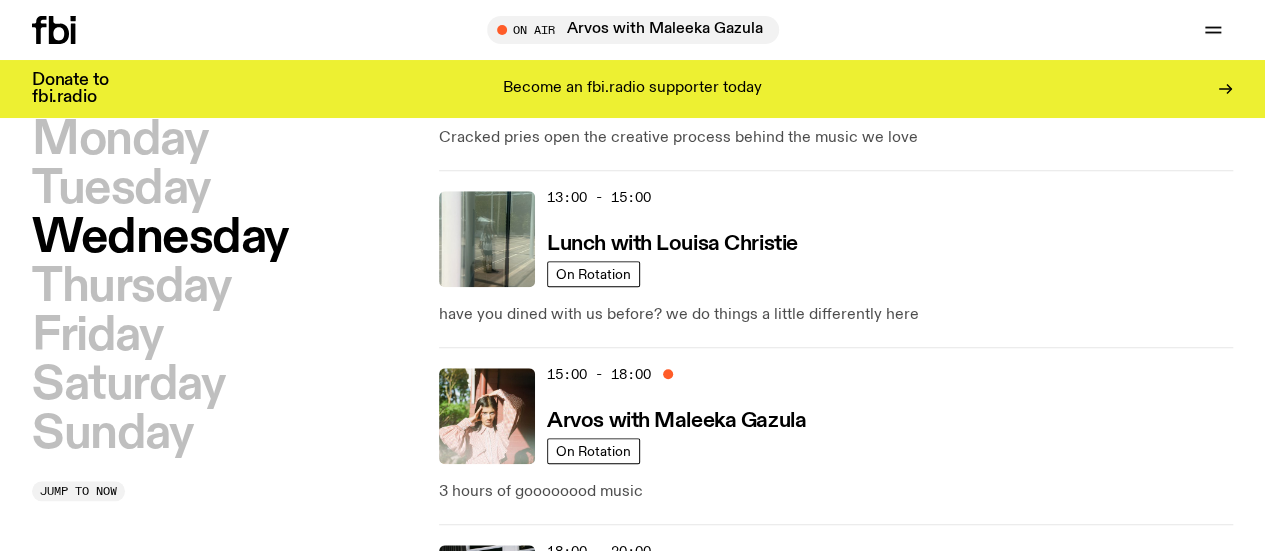 scroll, scrollTop: 791, scrollLeft: 0, axis: vertical 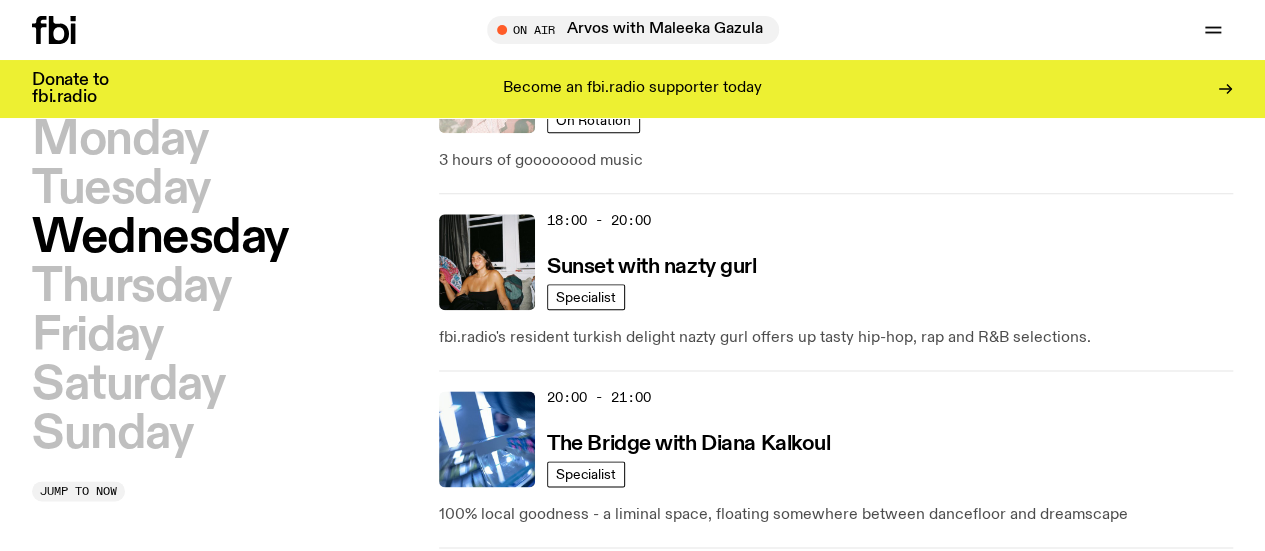 drag, startPoint x: 624, startPoint y: 391, endPoint x: 338, endPoint y: 228, distance: 329.1884 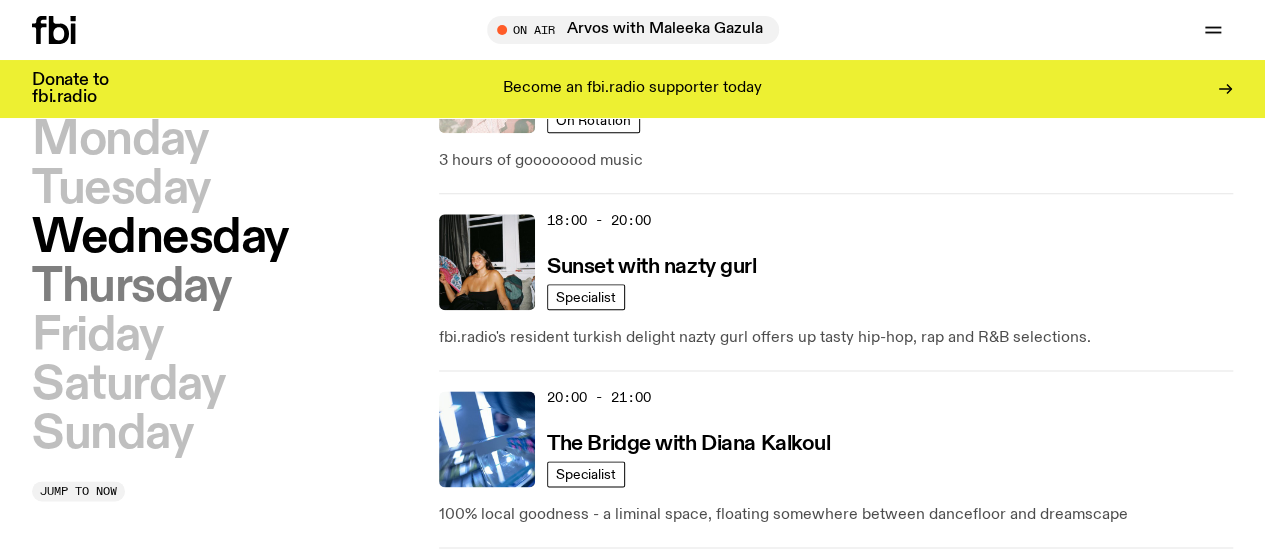 click on "Thursday" at bounding box center [131, 287] 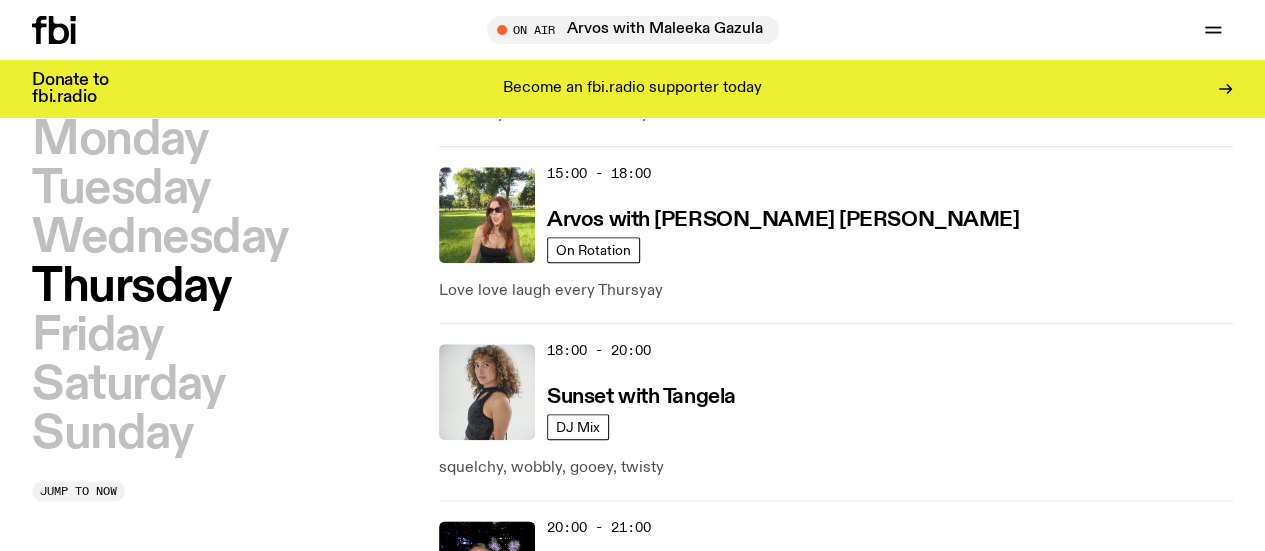 scroll, scrollTop: 1056, scrollLeft: 0, axis: vertical 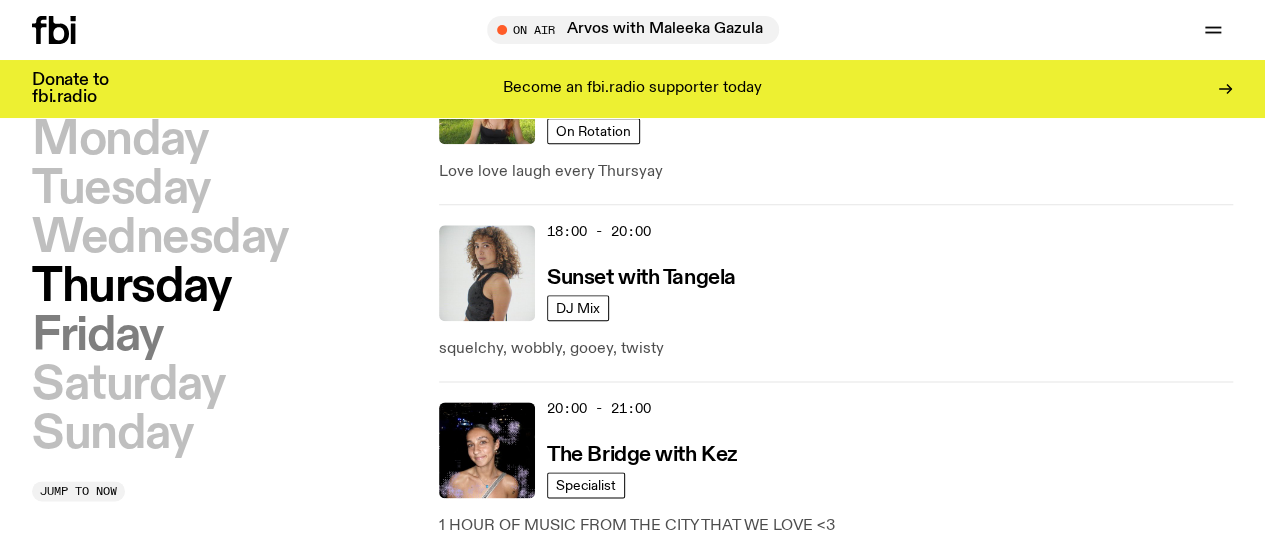 click on "Friday" at bounding box center [97, 336] 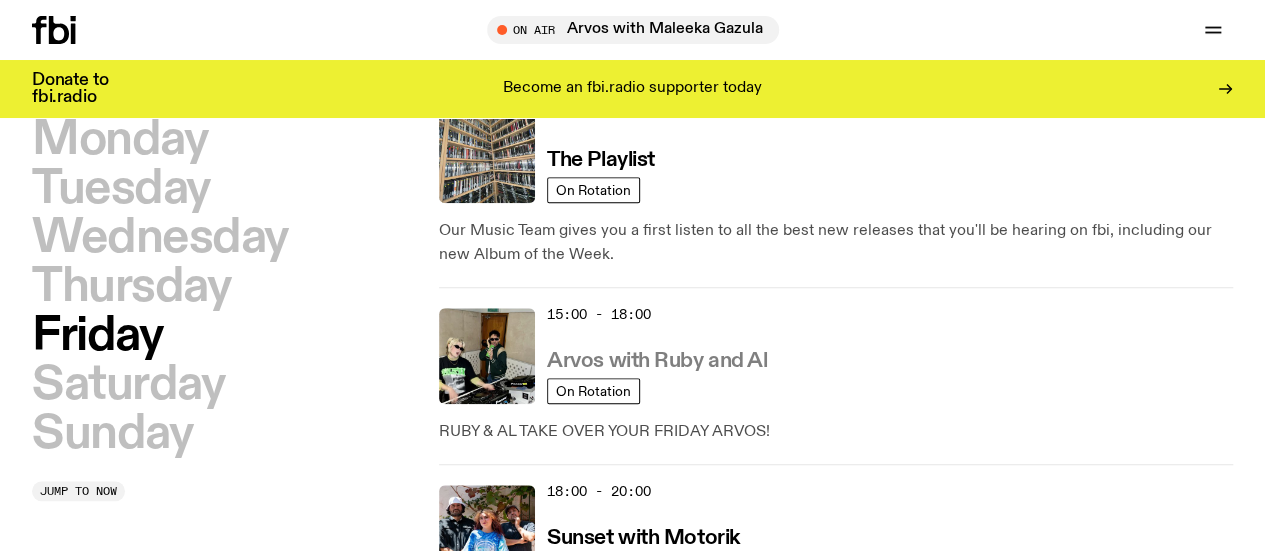 scroll, scrollTop: 956, scrollLeft: 0, axis: vertical 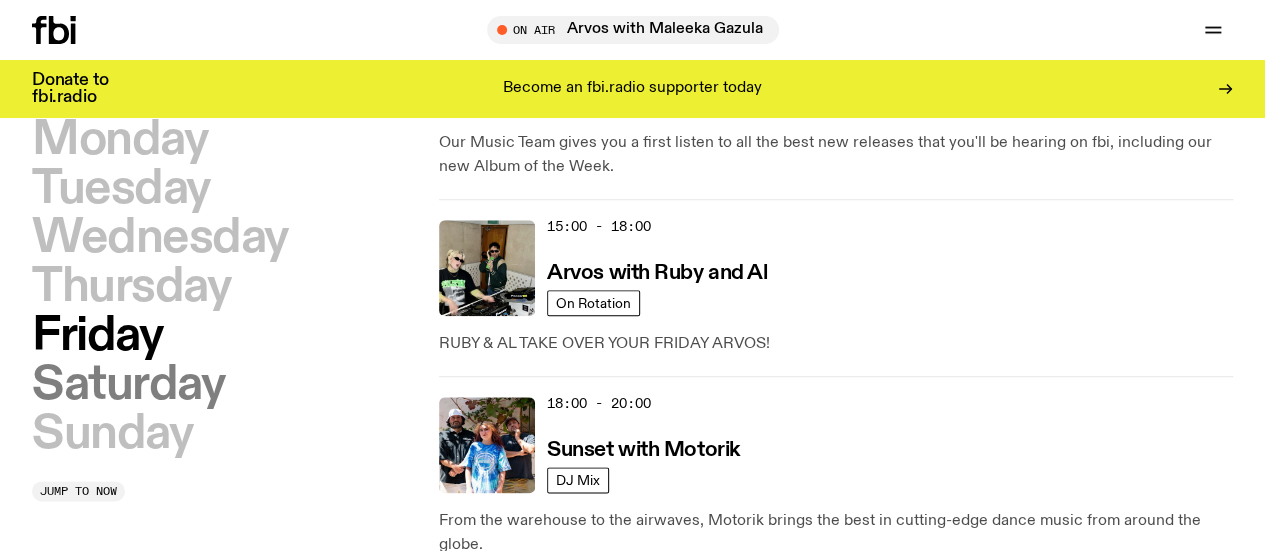 click on "Saturday" at bounding box center [128, 385] 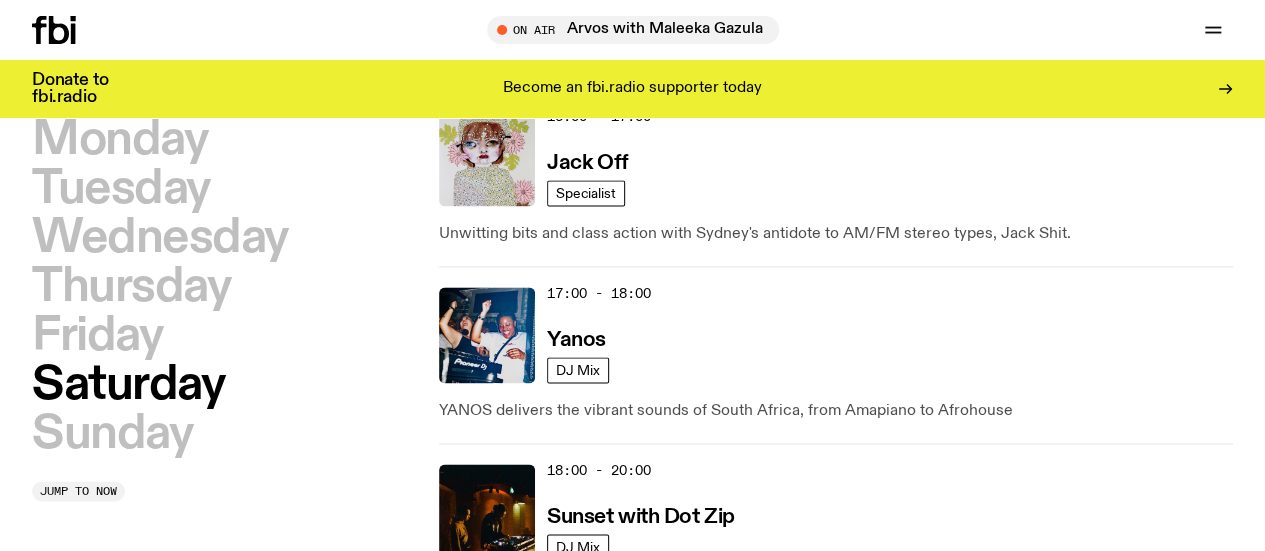 scroll, scrollTop: 1356, scrollLeft: 0, axis: vertical 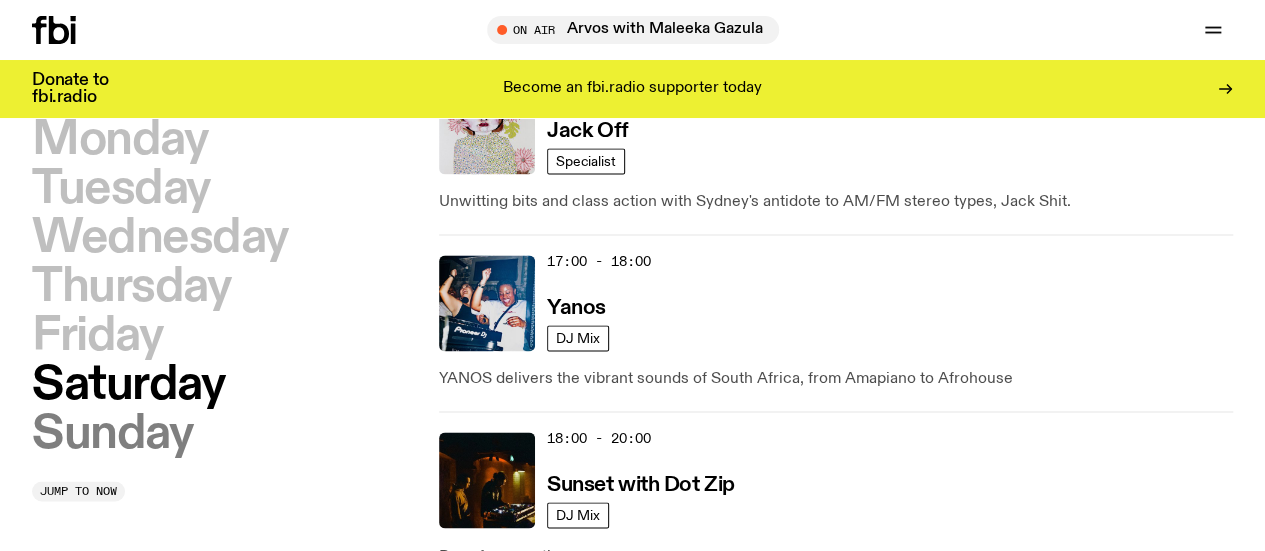 click on "Sunday" at bounding box center [112, 434] 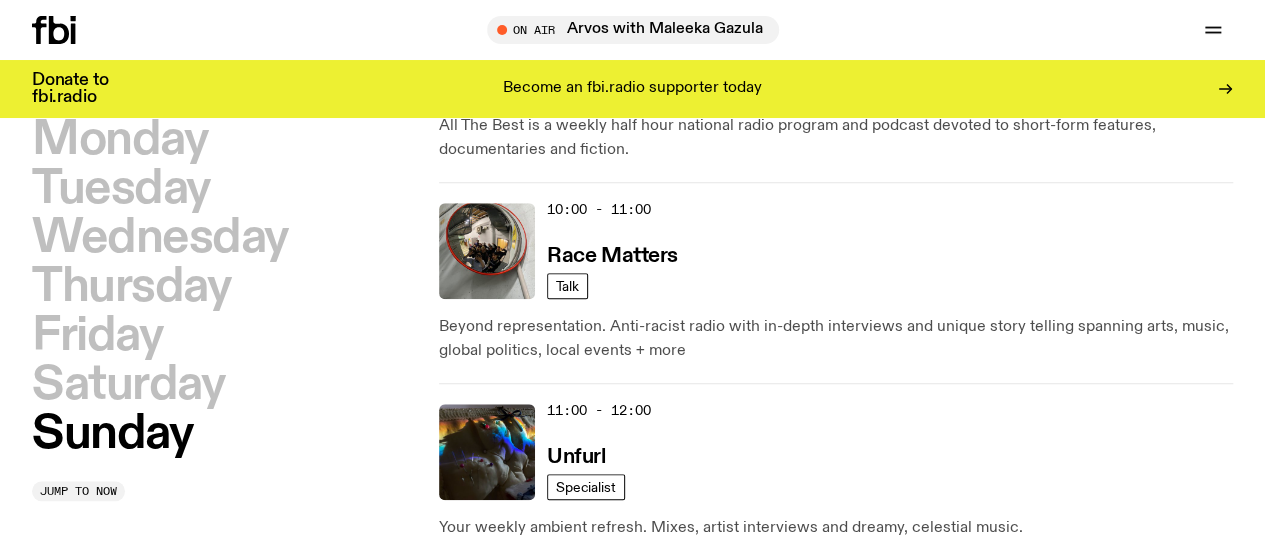 scroll, scrollTop: 756, scrollLeft: 0, axis: vertical 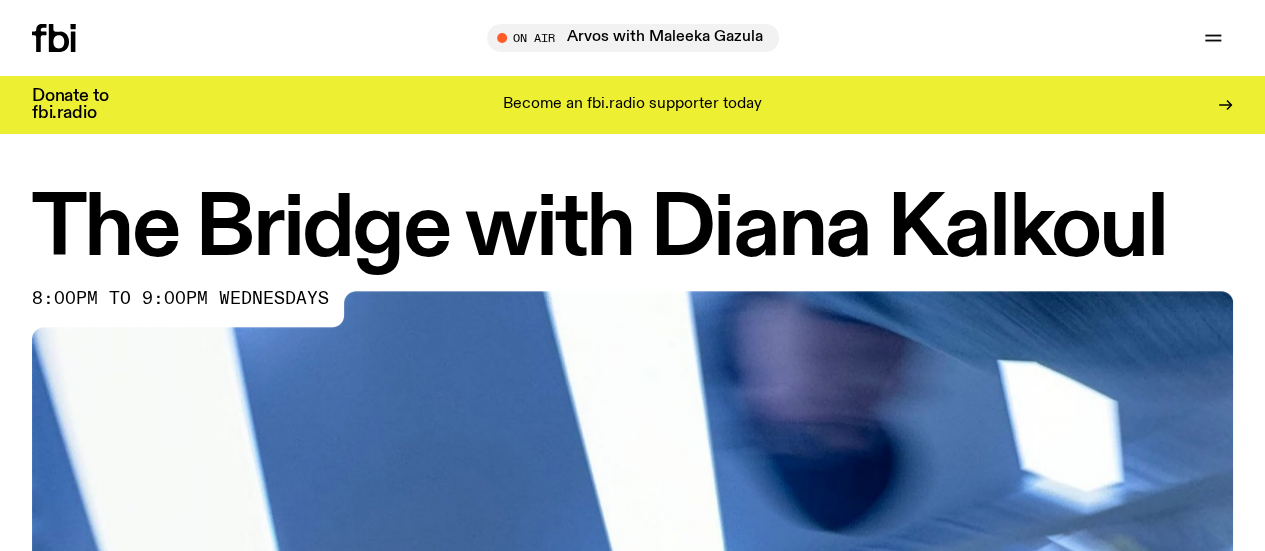 click on "Schedule" at bounding box center [0, 0] 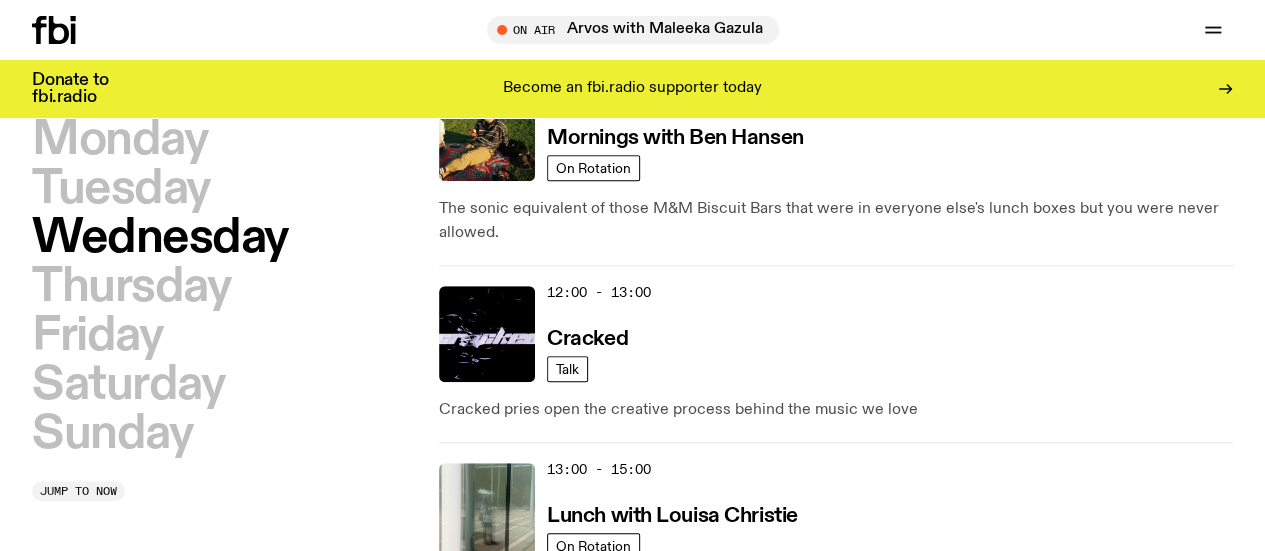 scroll, scrollTop: 486, scrollLeft: 0, axis: vertical 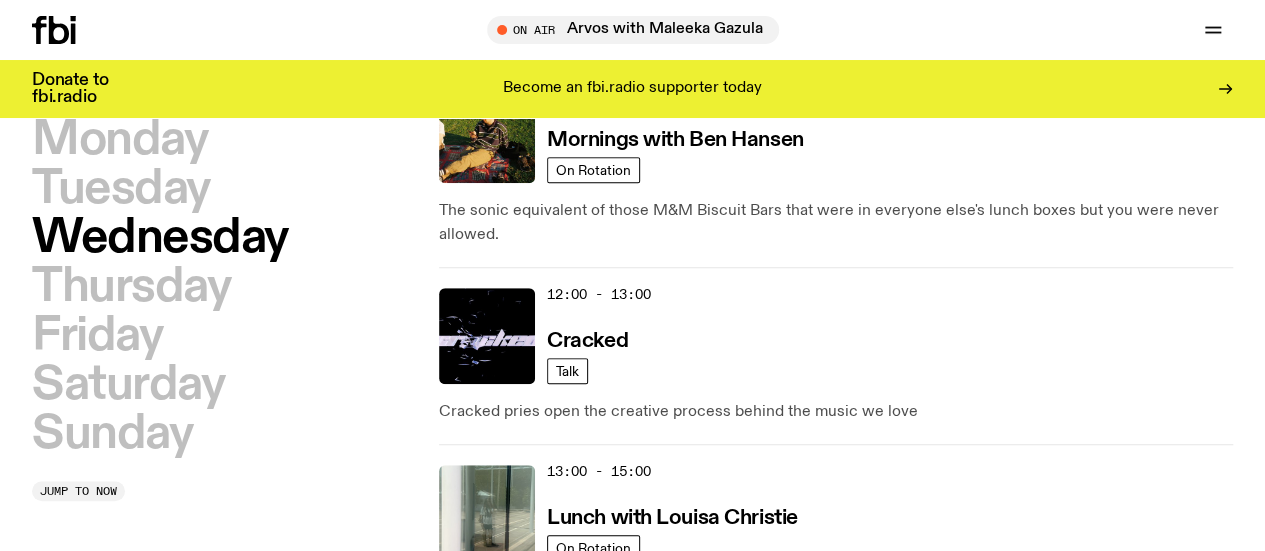 click 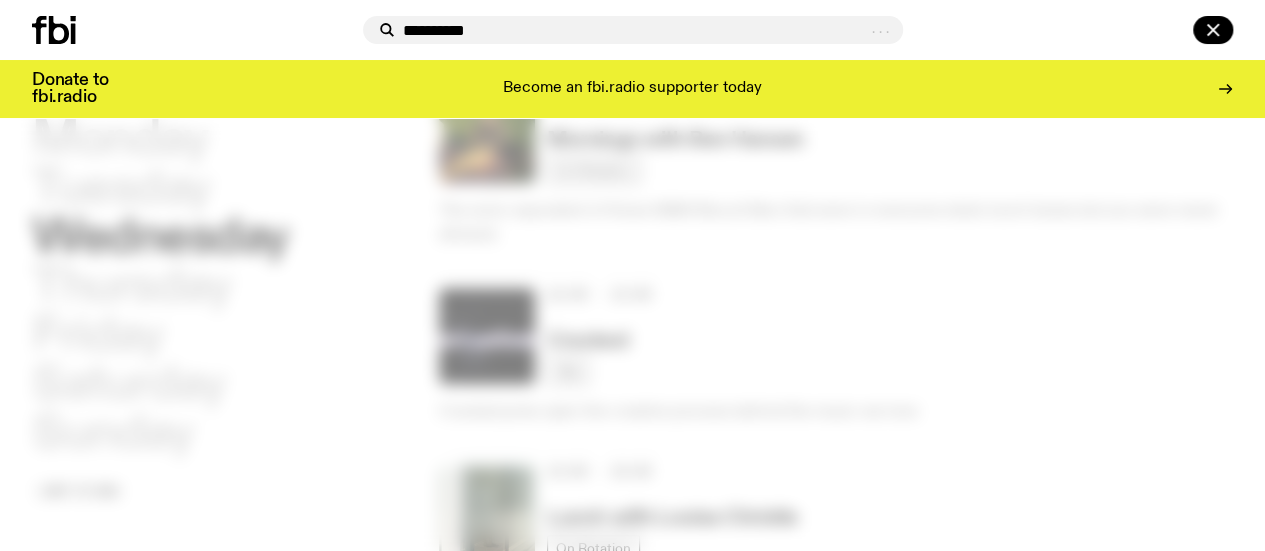 type on "**********" 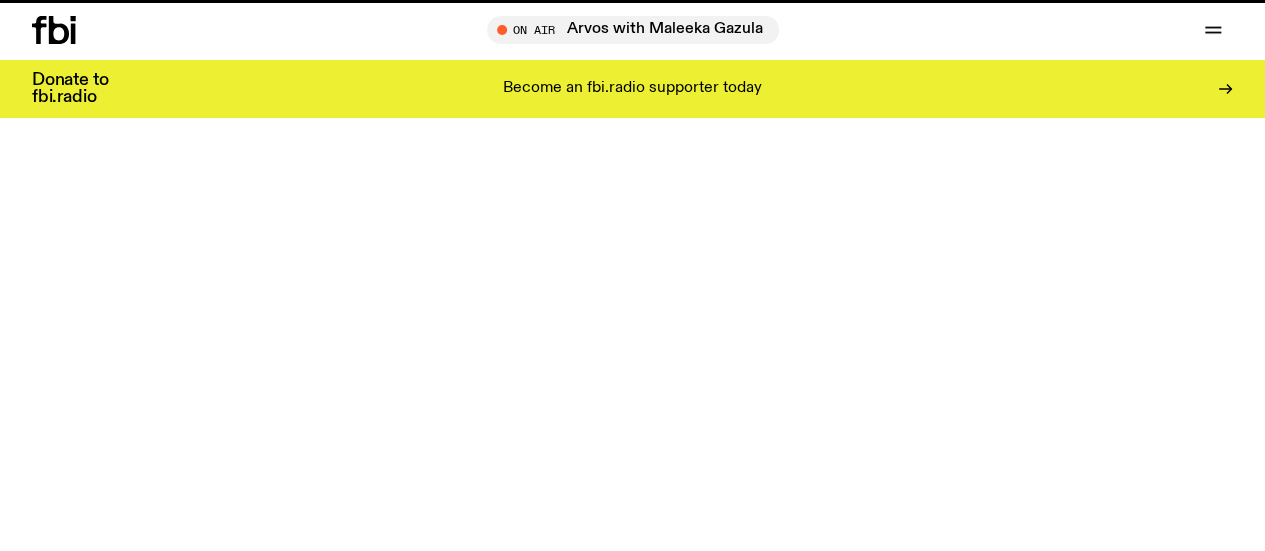 scroll, scrollTop: 0, scrollLeft: 0, axis: both 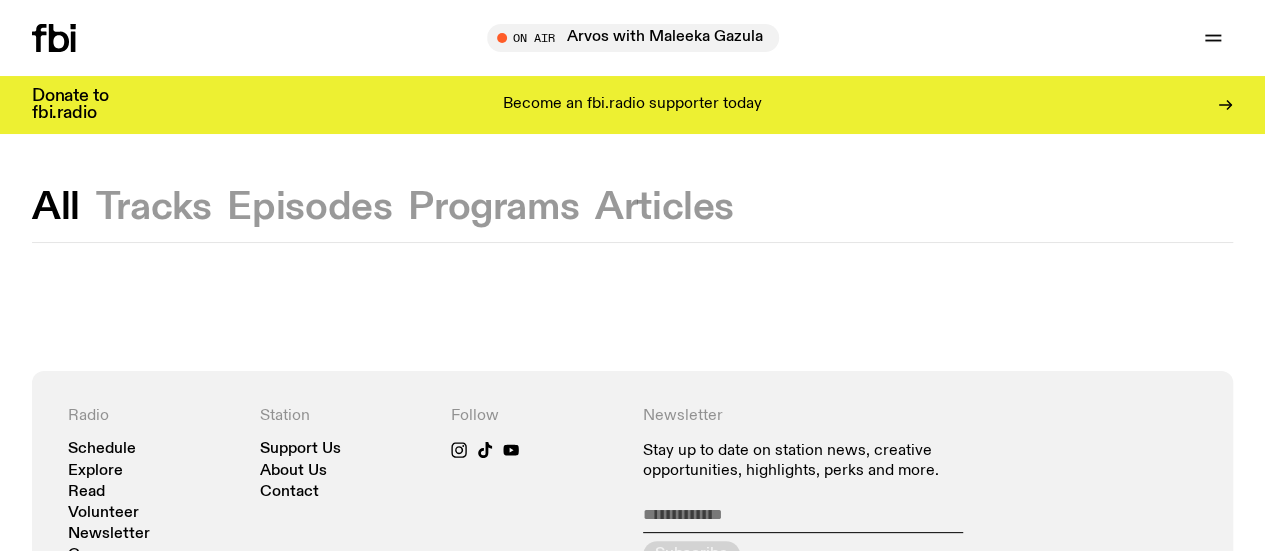 click 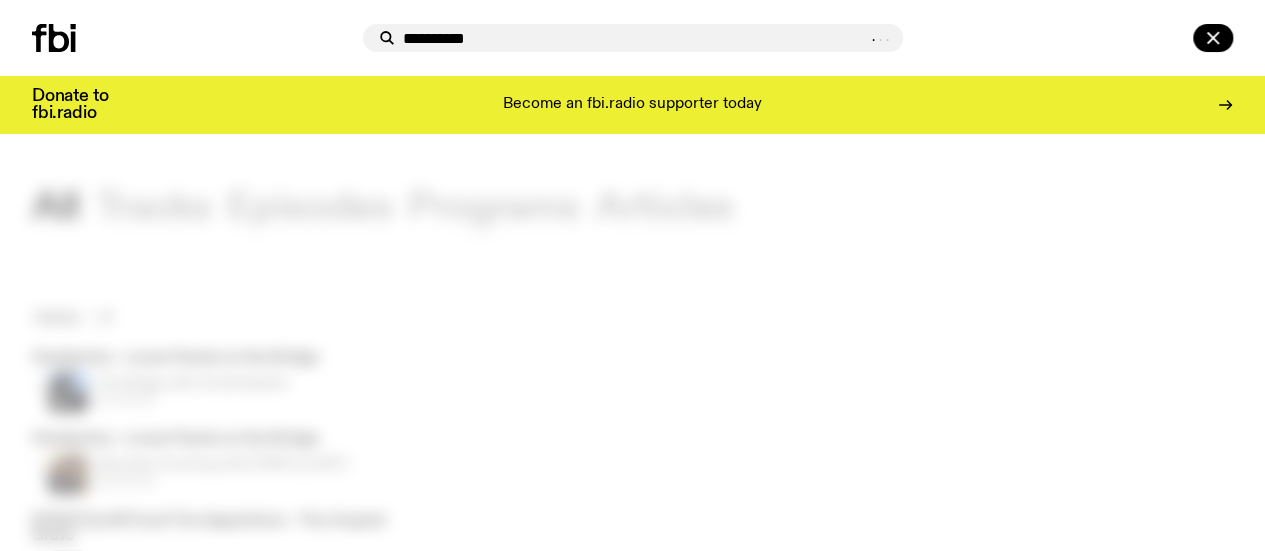 type on "**********" 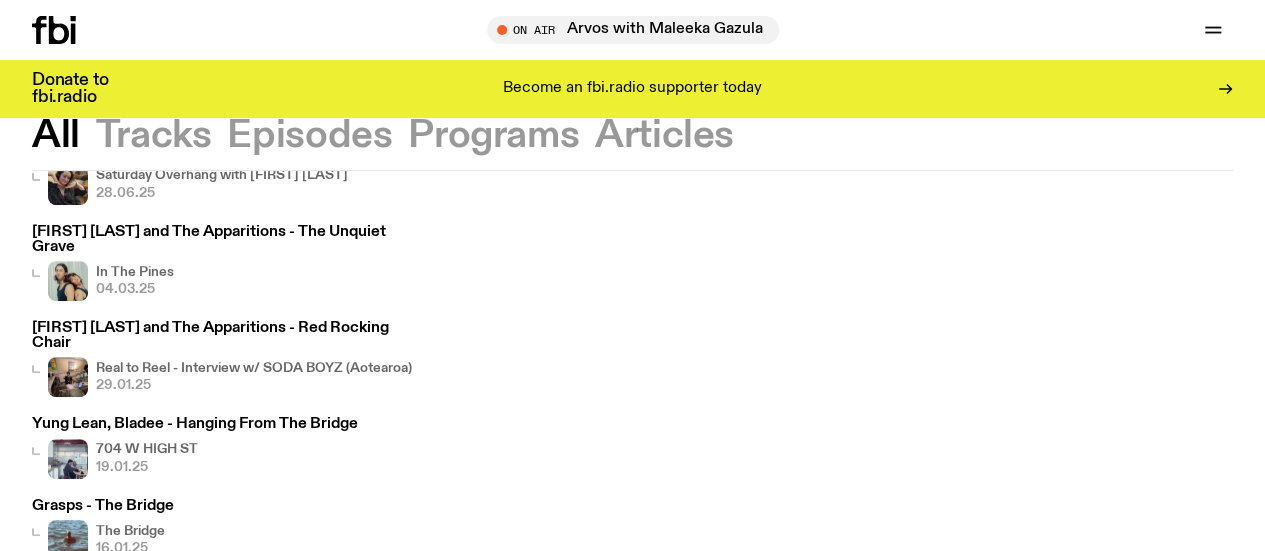 scroll, scrollTop: 200, scrollLeft: 0, axis: vertical 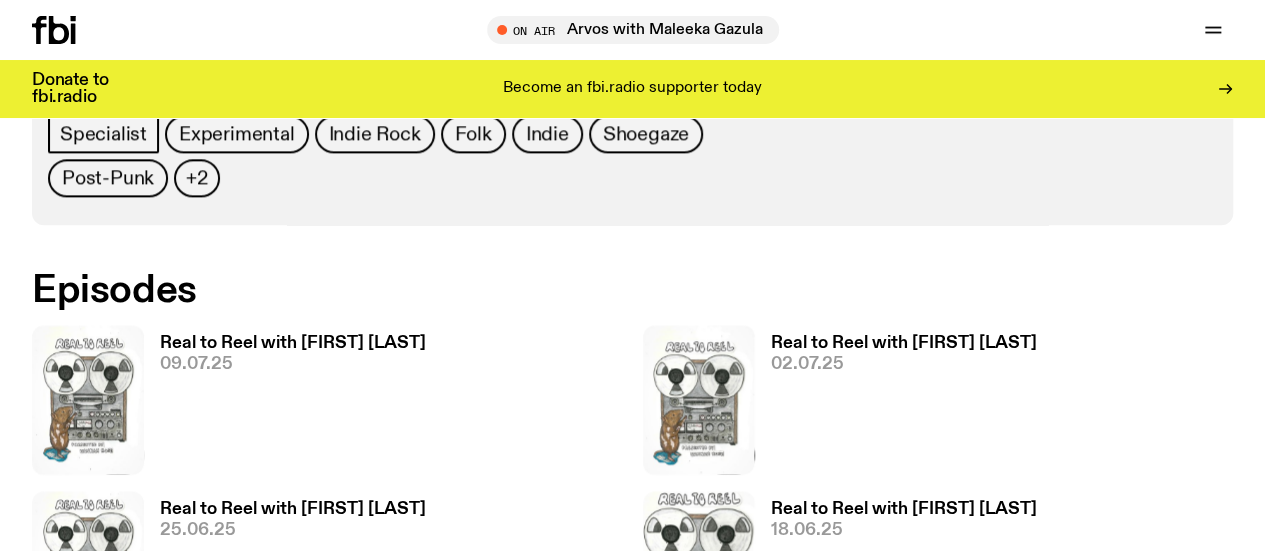 click at bounding box center (437, 51) 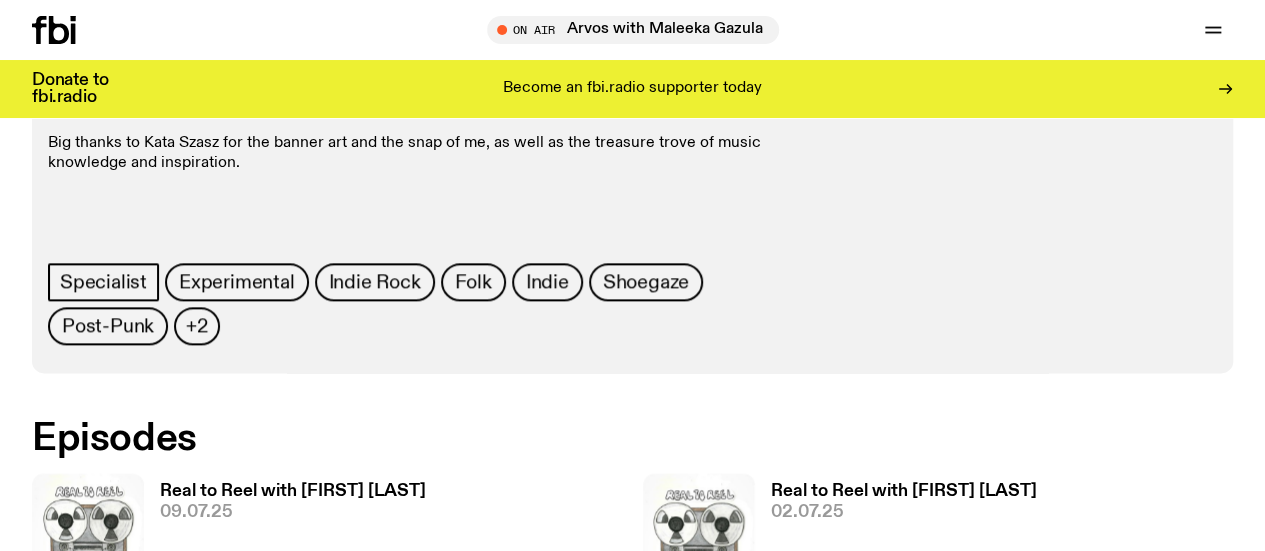 drag, startPoint x: 1183, startPoint y: 361, endPoint x: 1015, endPoint y: 362, distance: 168.00298 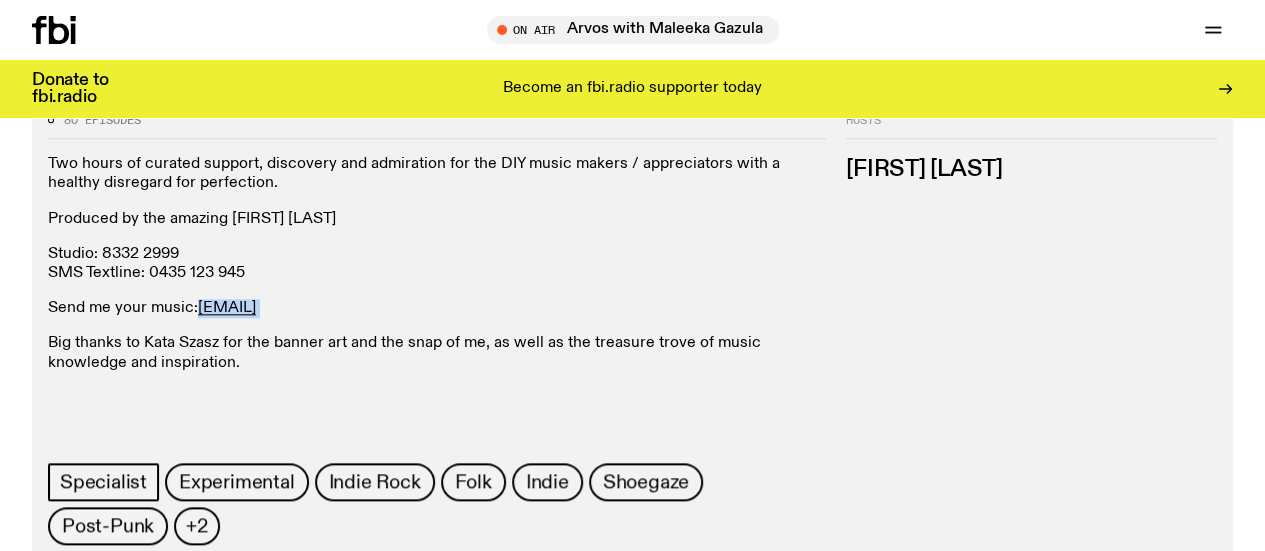 scroll, scrollTop: 684, scrollLeft: 0, axis: vertical 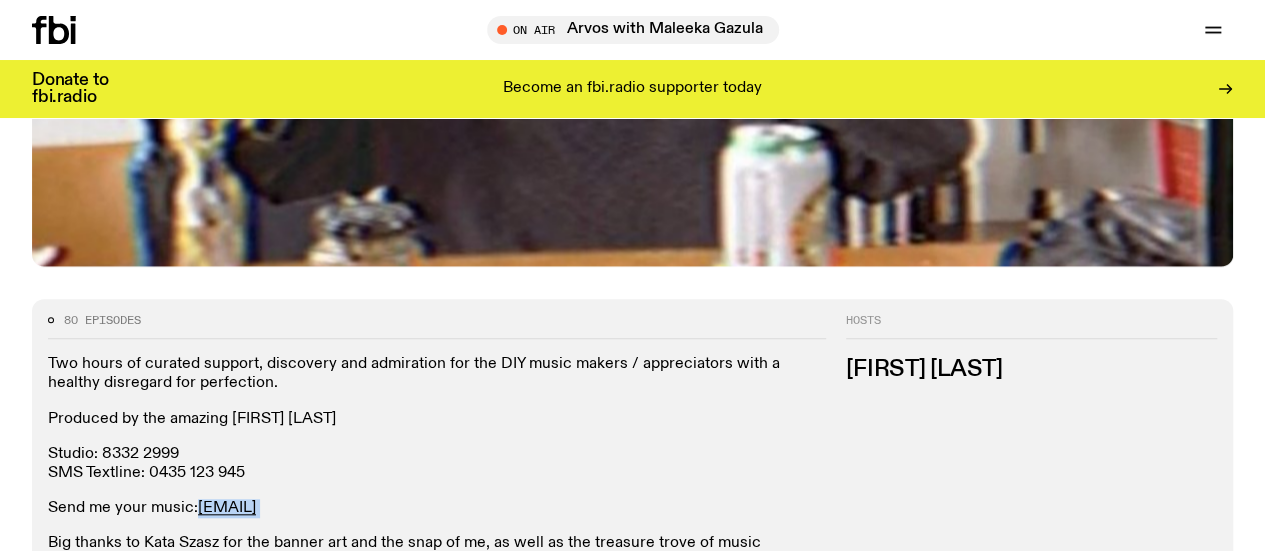 click on "Real to Reel with Hannah Rose" at bounding box center (293, 891) 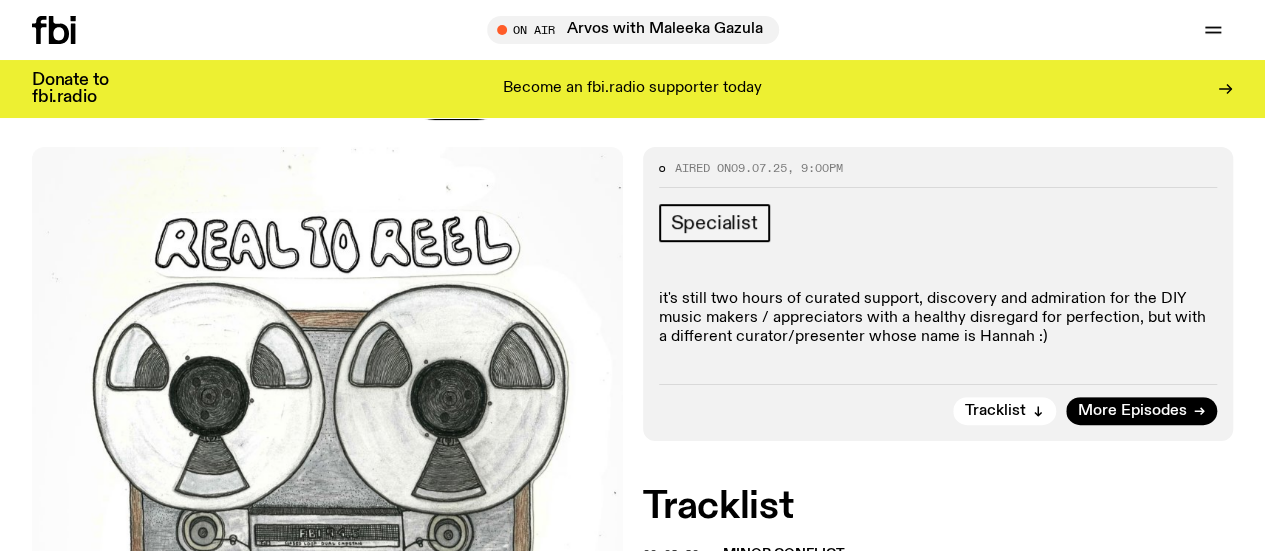 scroll, scrollTop: 0, scrollLeft: 0, axis: both 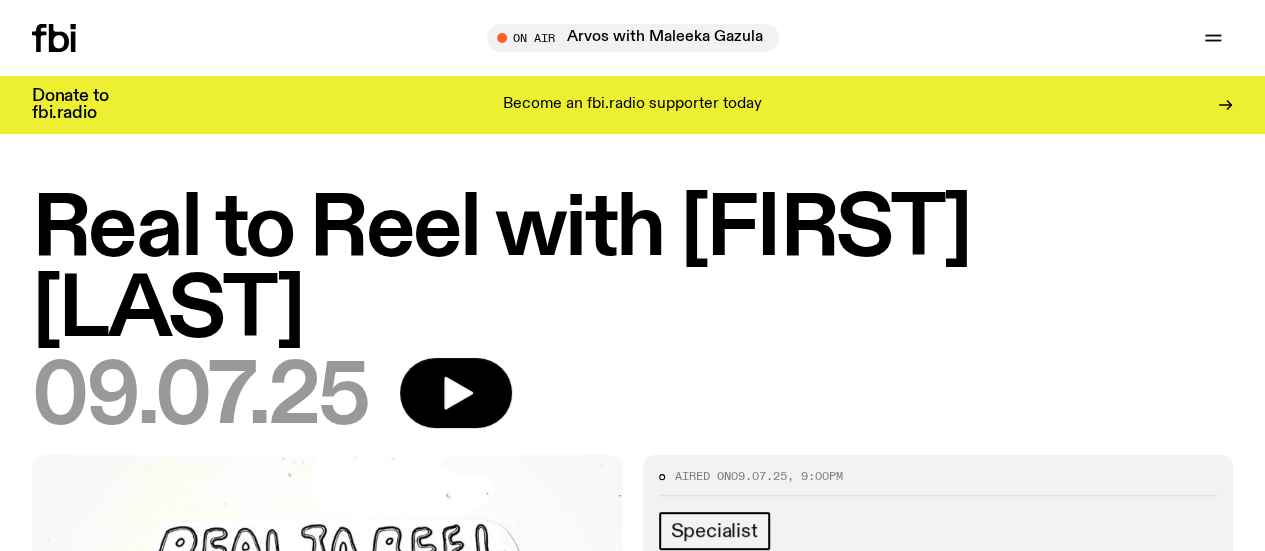 click 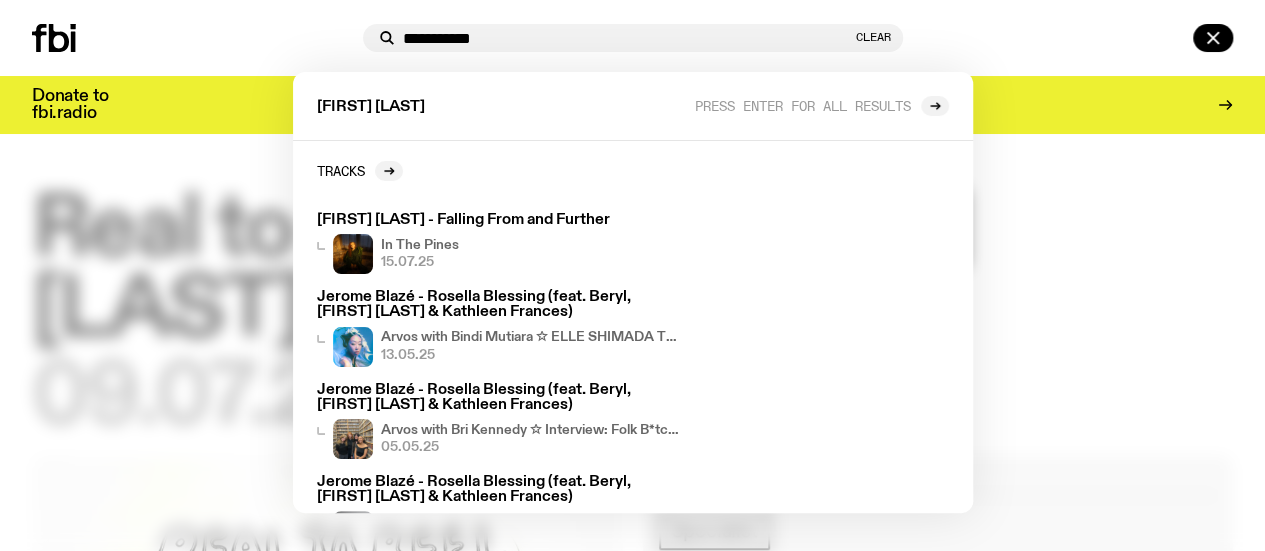 type on "**********" 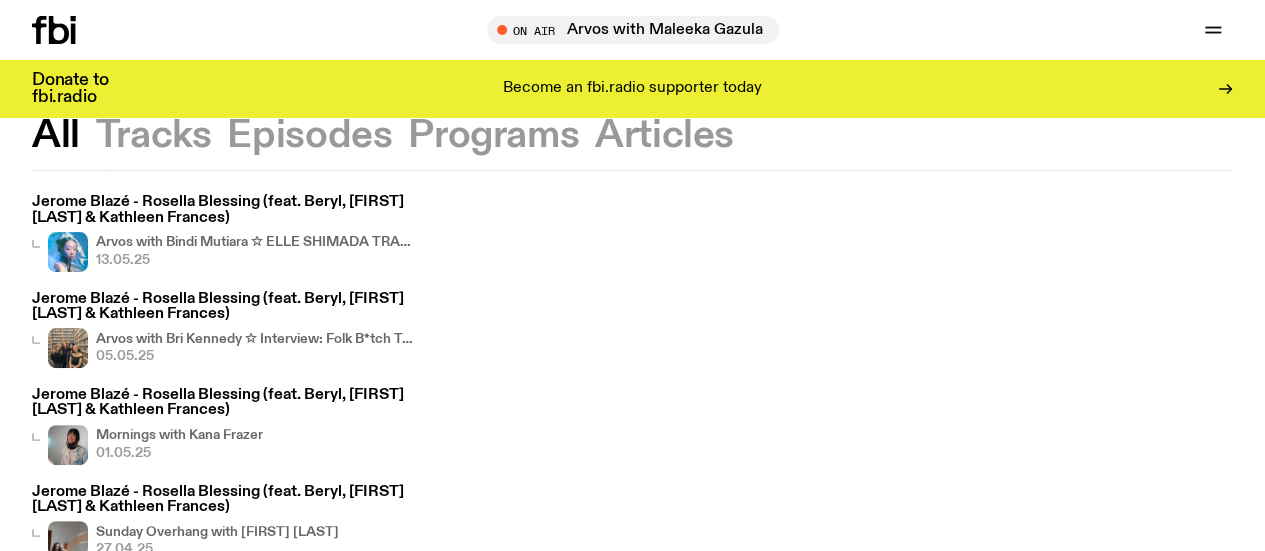 scroll, scrollTop: 191, scrollLeft: 0, axis: vertical 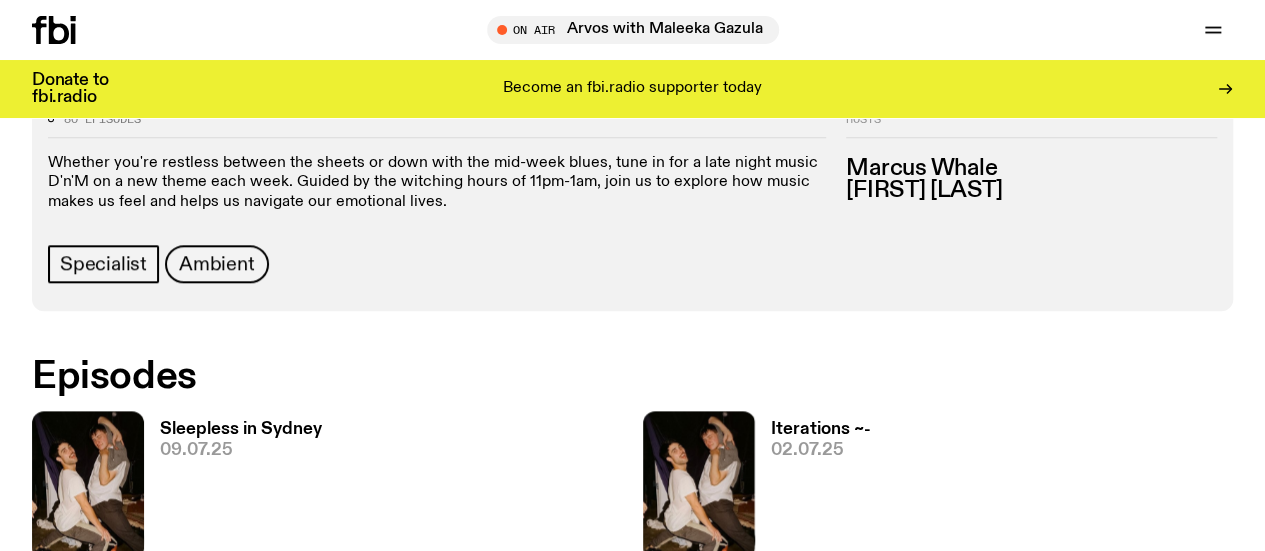 click on "Sleepless in Sydney" at bounding box center [241, 429] 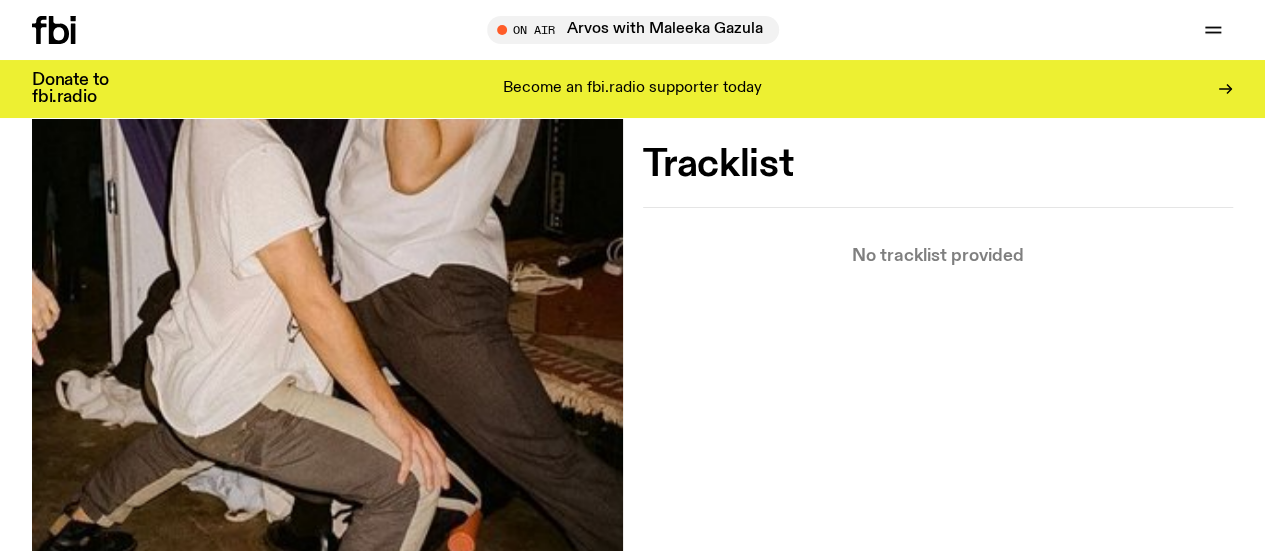scroll, scrollTop: 591, scrollLeft: 0, axis: vertical 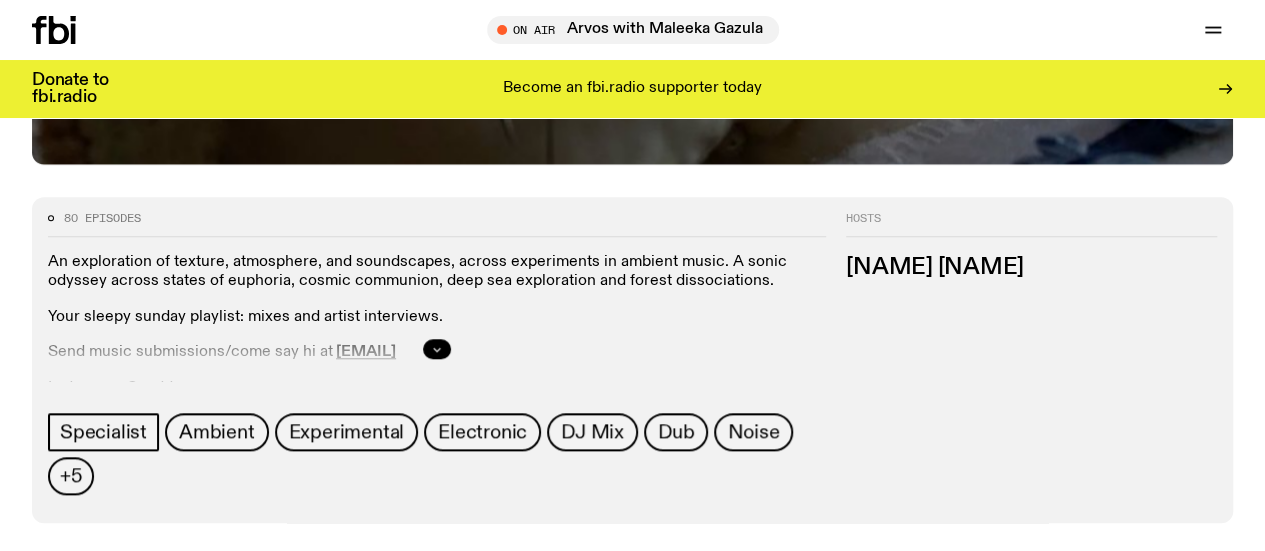 click at bounding box center (437, 349) 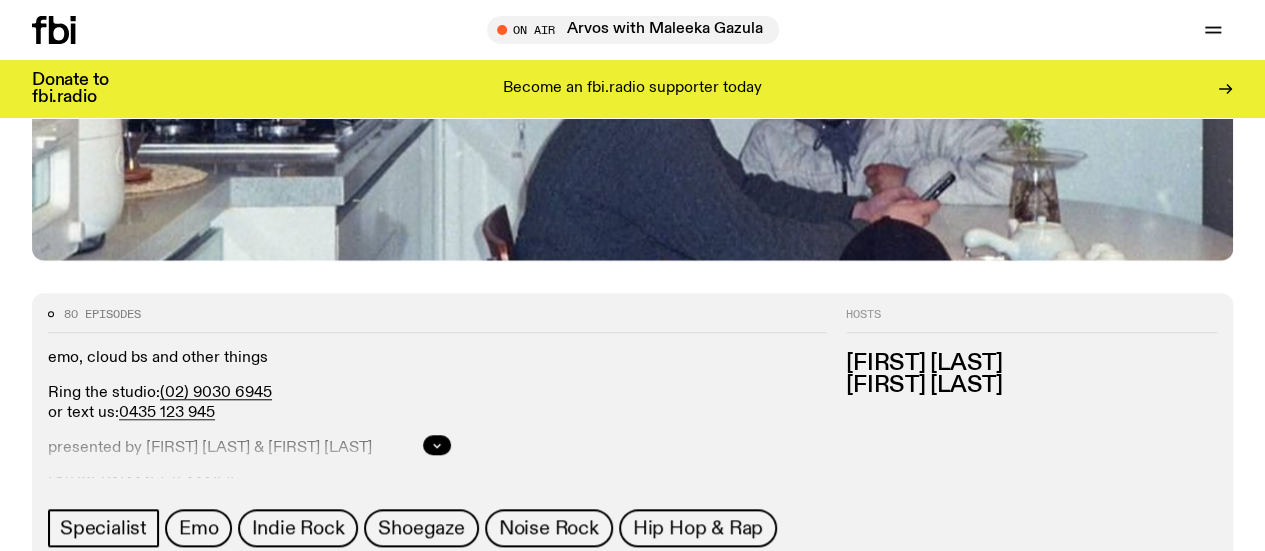 scroll, scrollTop: 784, scrollLeft: 0, axis: vertical 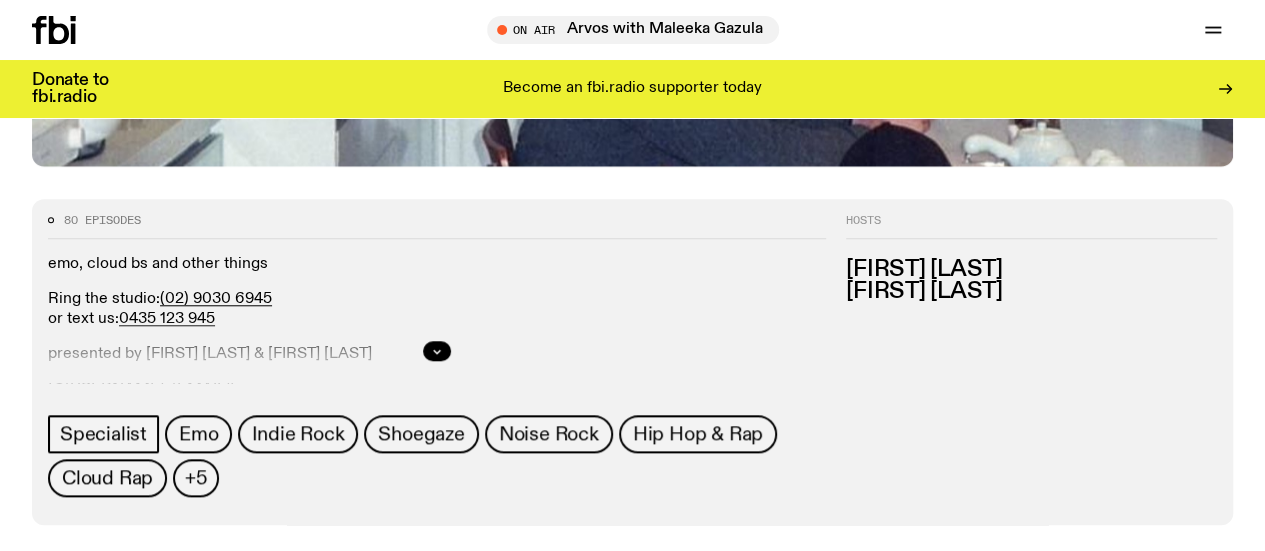 click on "704 W HIGH ST" at bounding box center (225, 643) 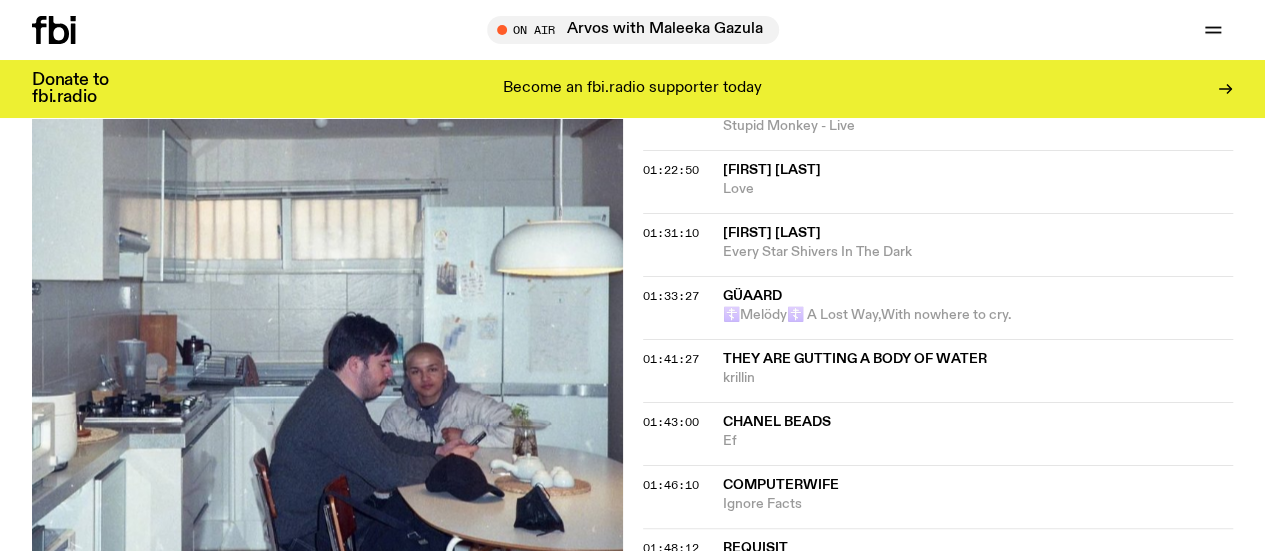 scroll, scrollTop: 2186, scrollLeft: 0, axis: vertical 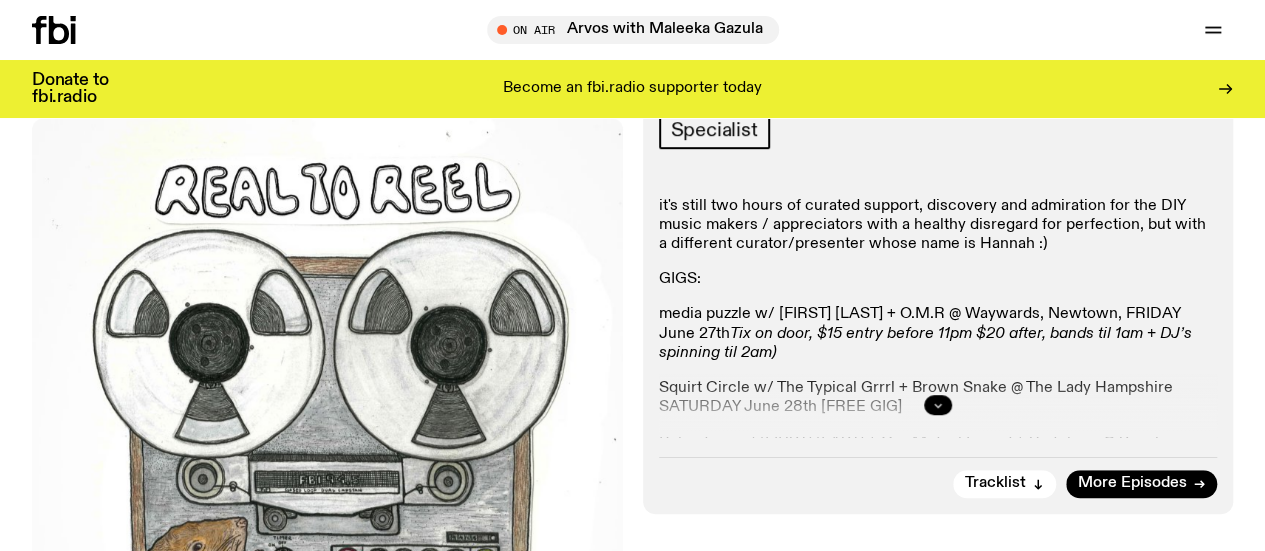 click at bounding box center (938, 405) 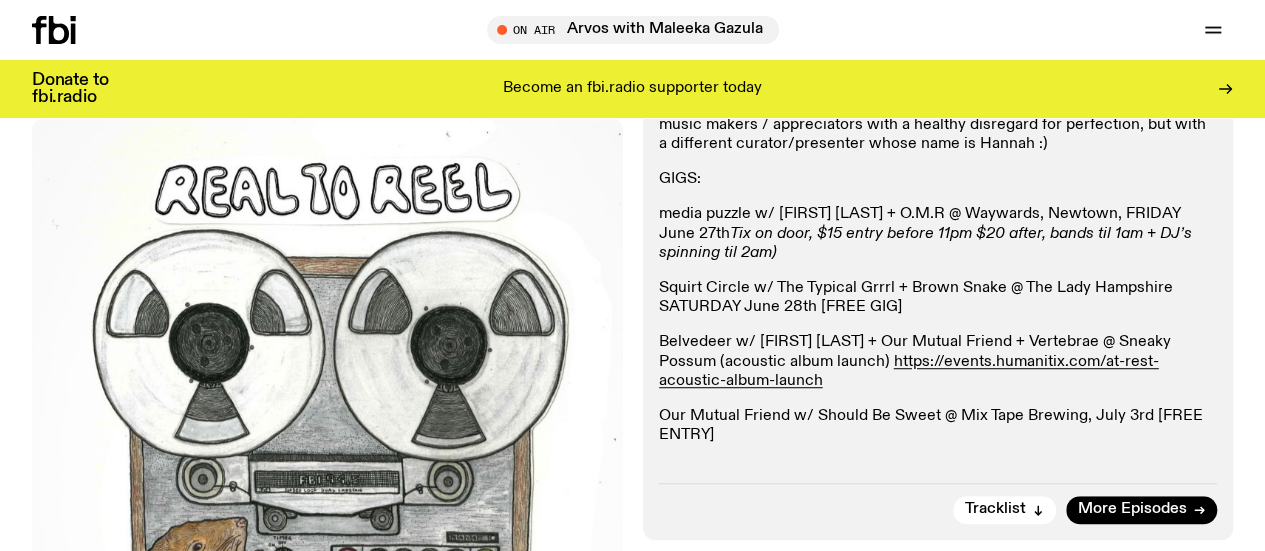 scroll, scrollTop: 385, scrollLeft: 0, axis: vertical 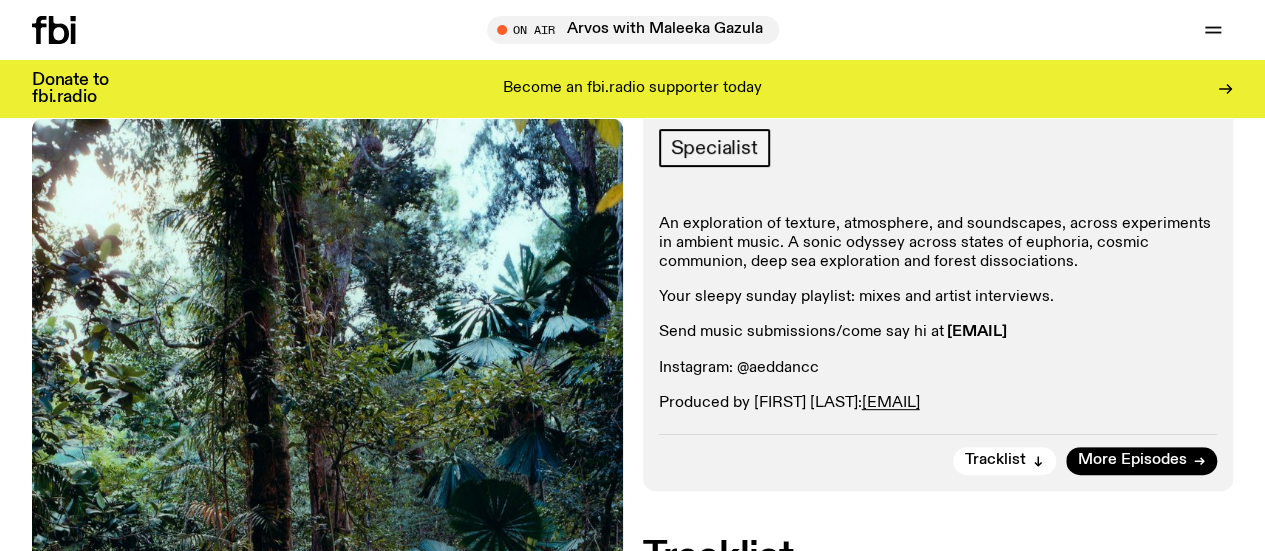 drag, startPoint x: 1130, startPoint y: 361, endPoint x: 948, endPoint y: 366, distance: 182.06866 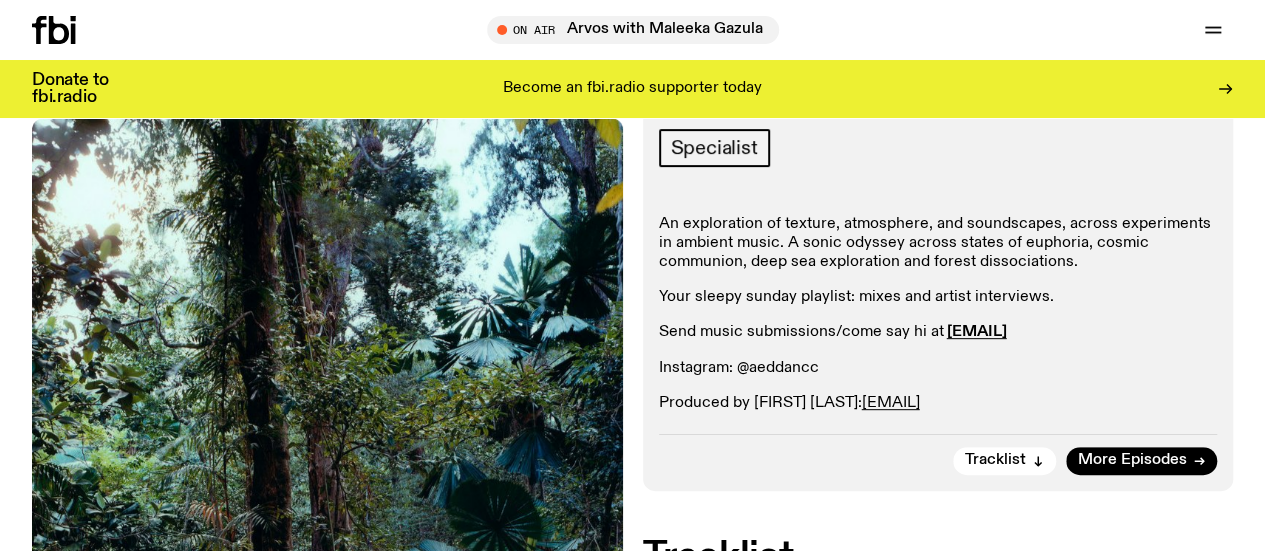 copy on "[EMAIL]" 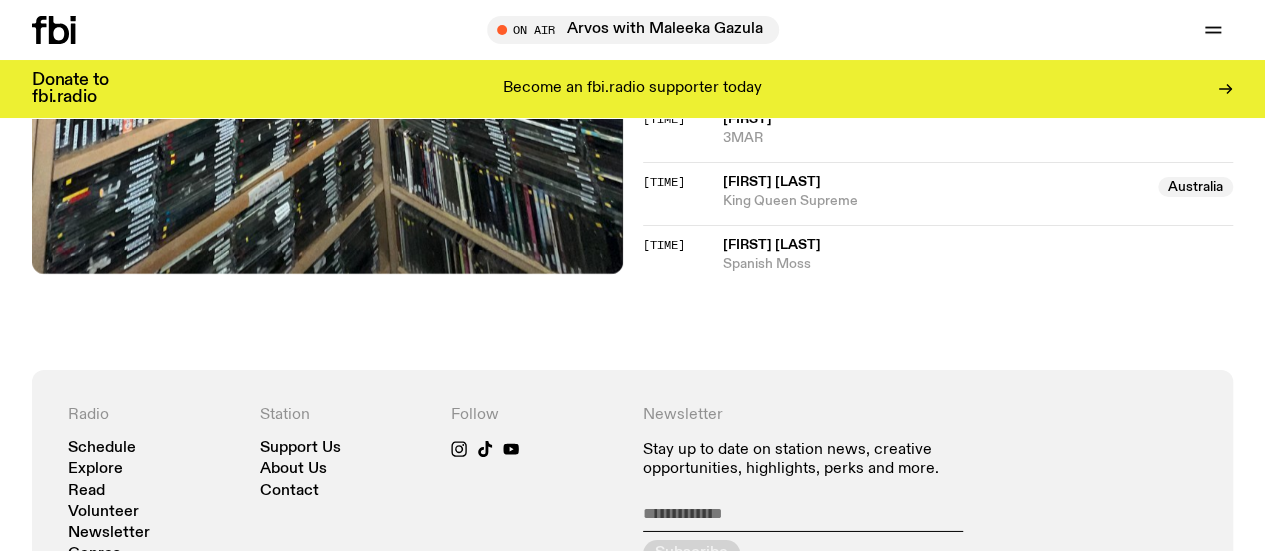 scroll, scrollTop: 2791, scrollLeft: 0, axis: vertical 